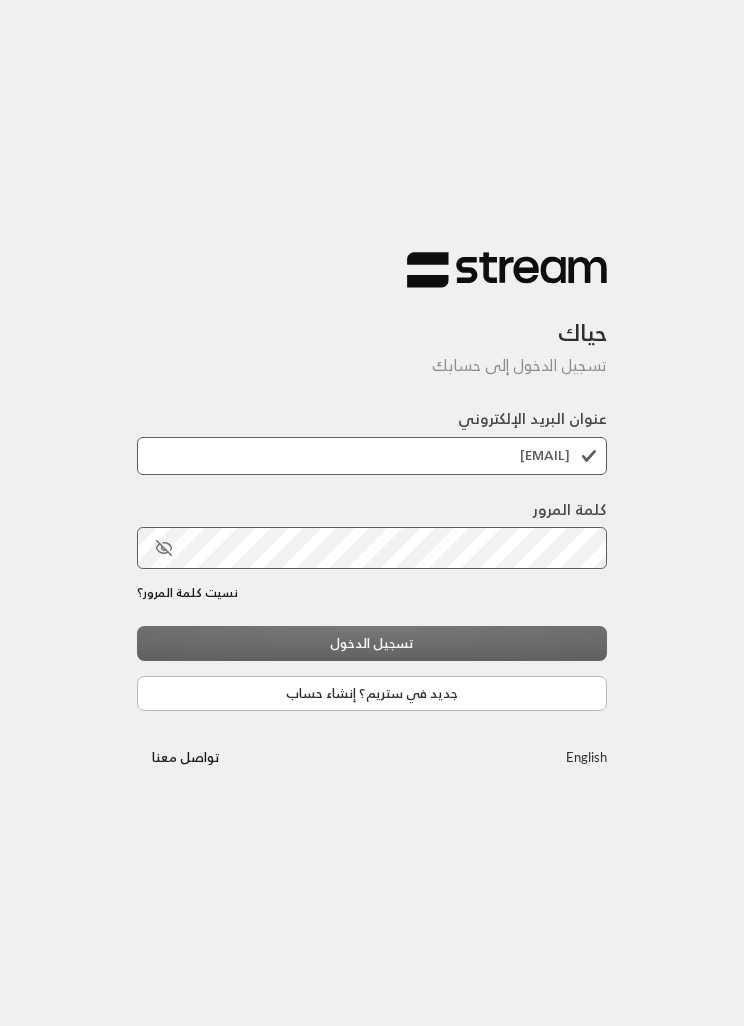 scroll, scrollTop: 0, scrollLeft: 0, axis: both 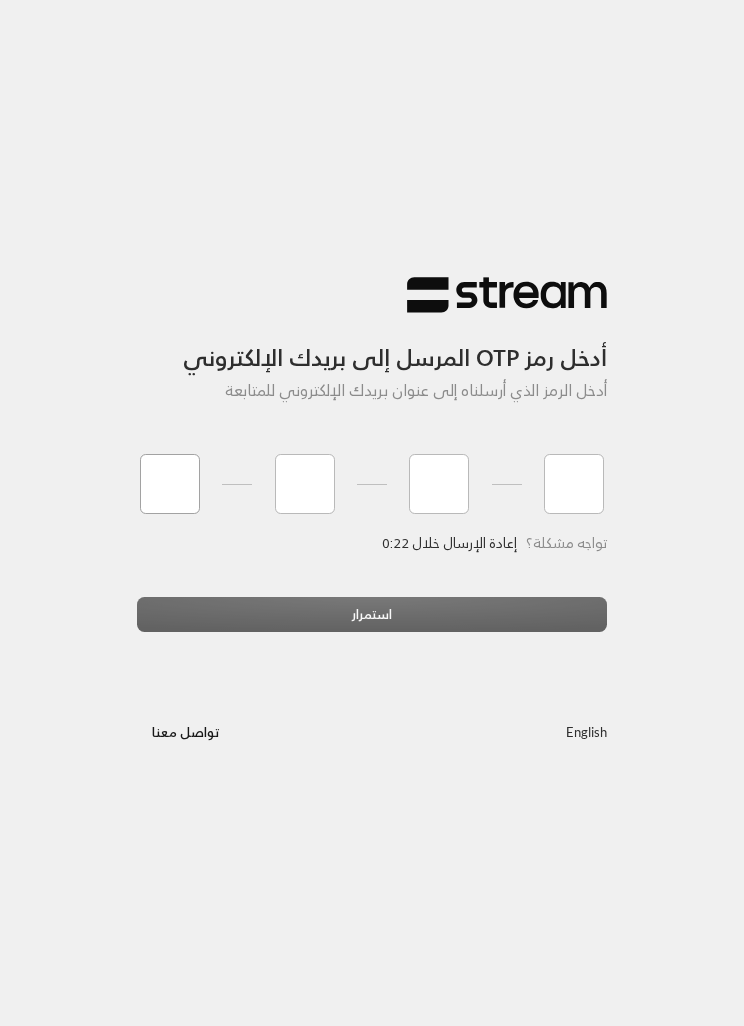 type on "4" 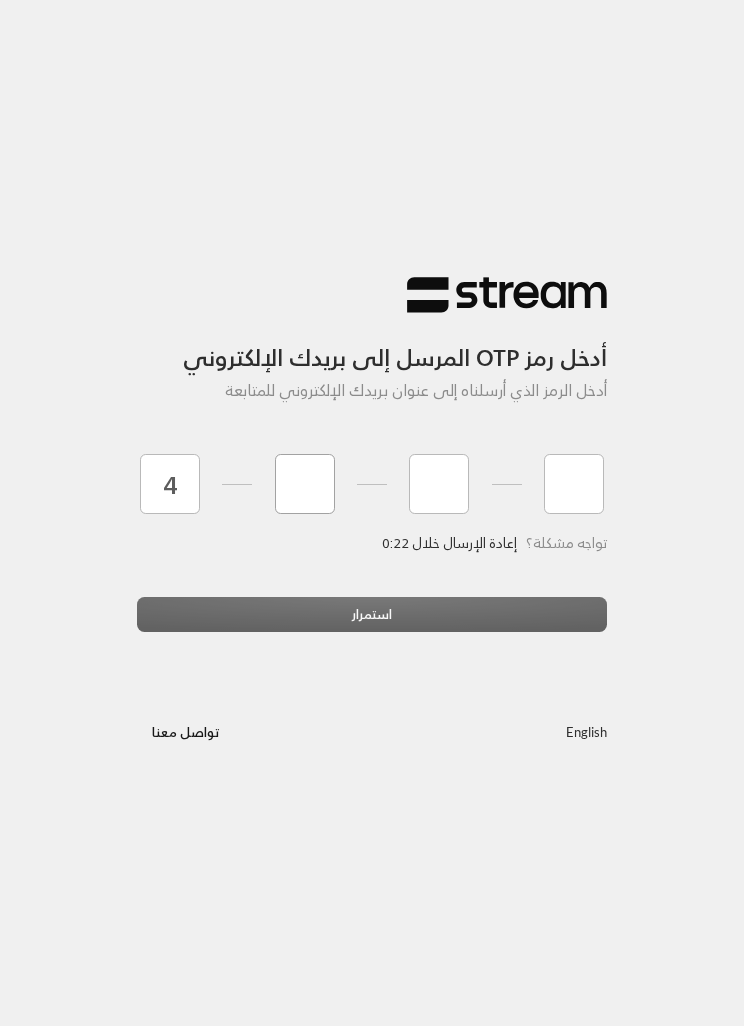 type on "4" 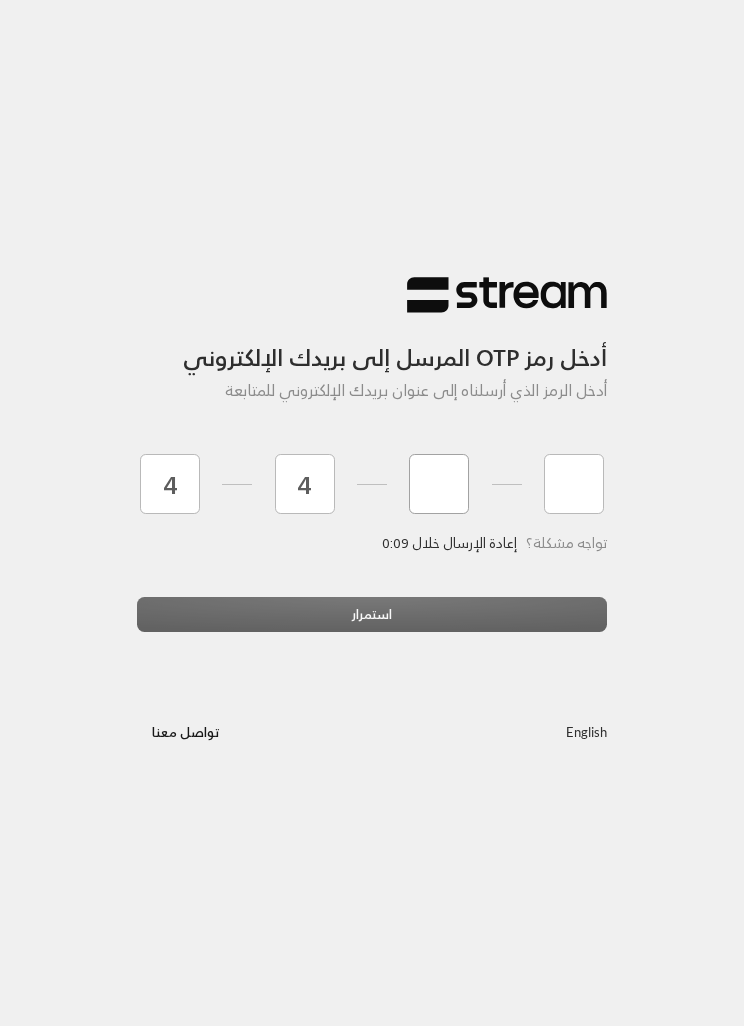type on "7" 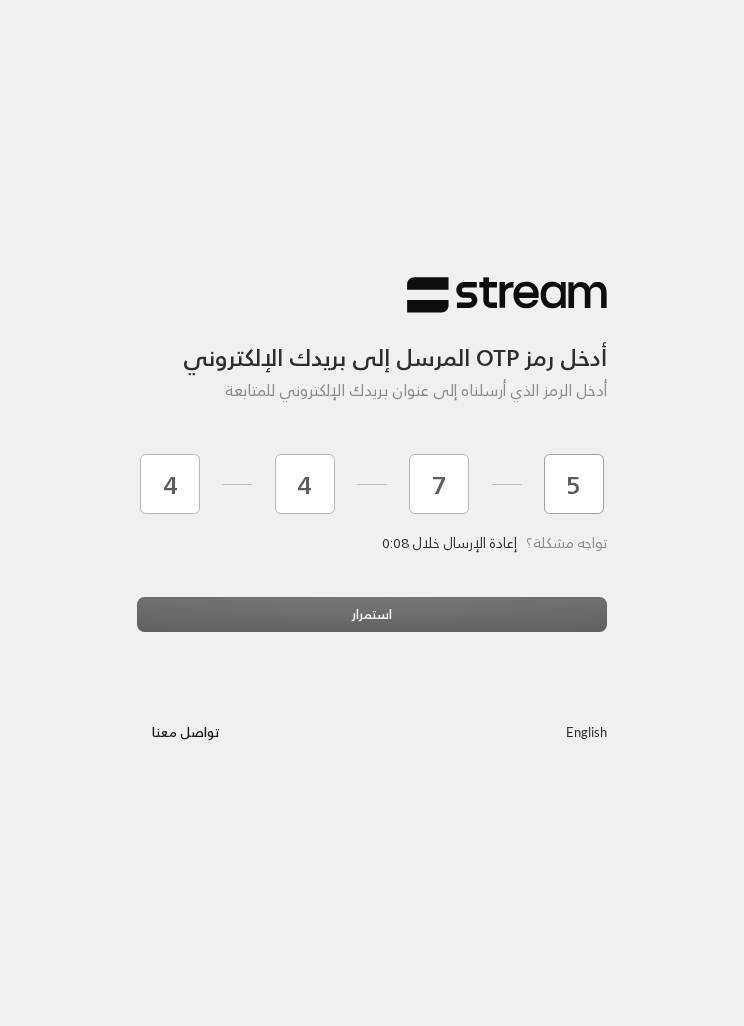 type on "5" 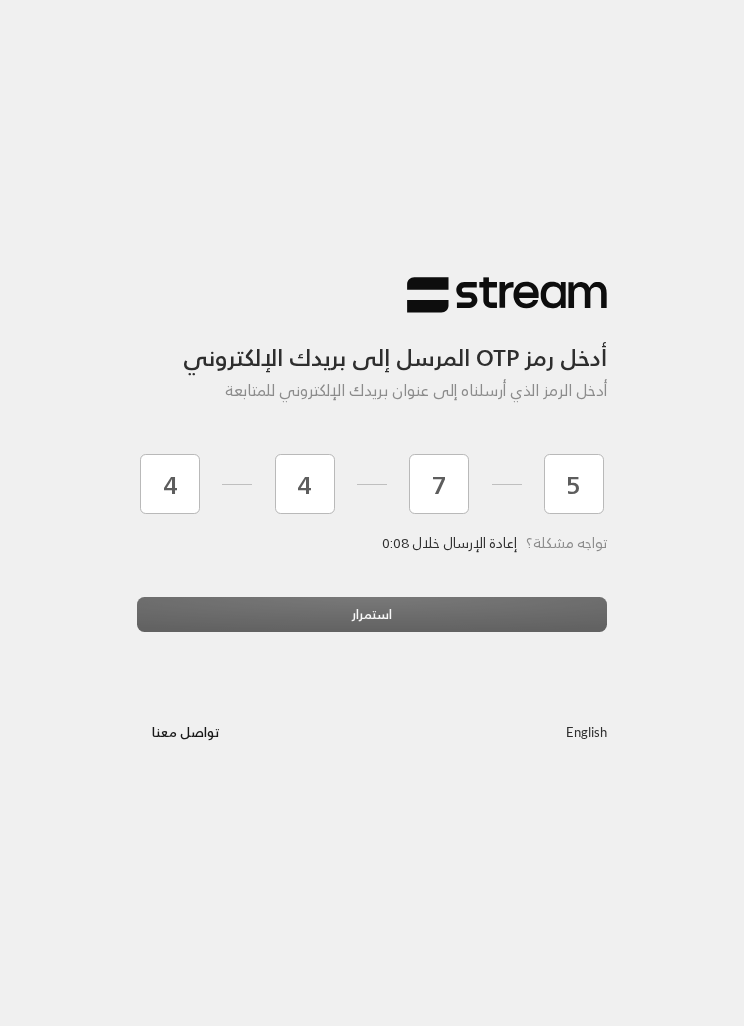 click on "استمرار" at bounding box center [372, 622] 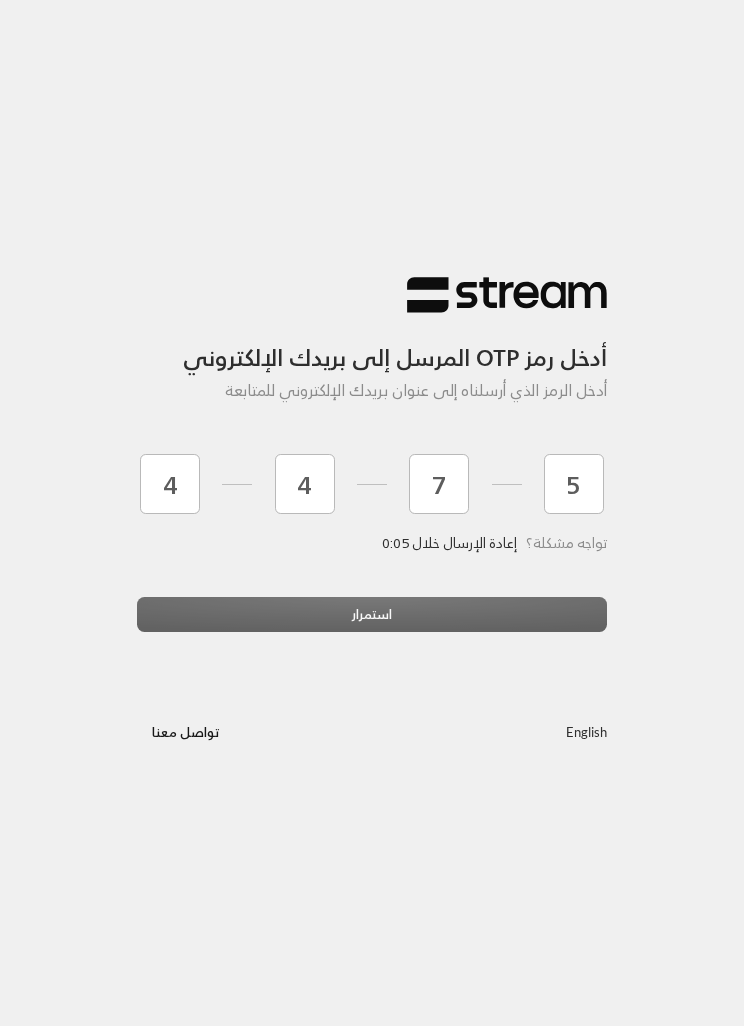 click on "استمرار" at bounding box center (372, 622) 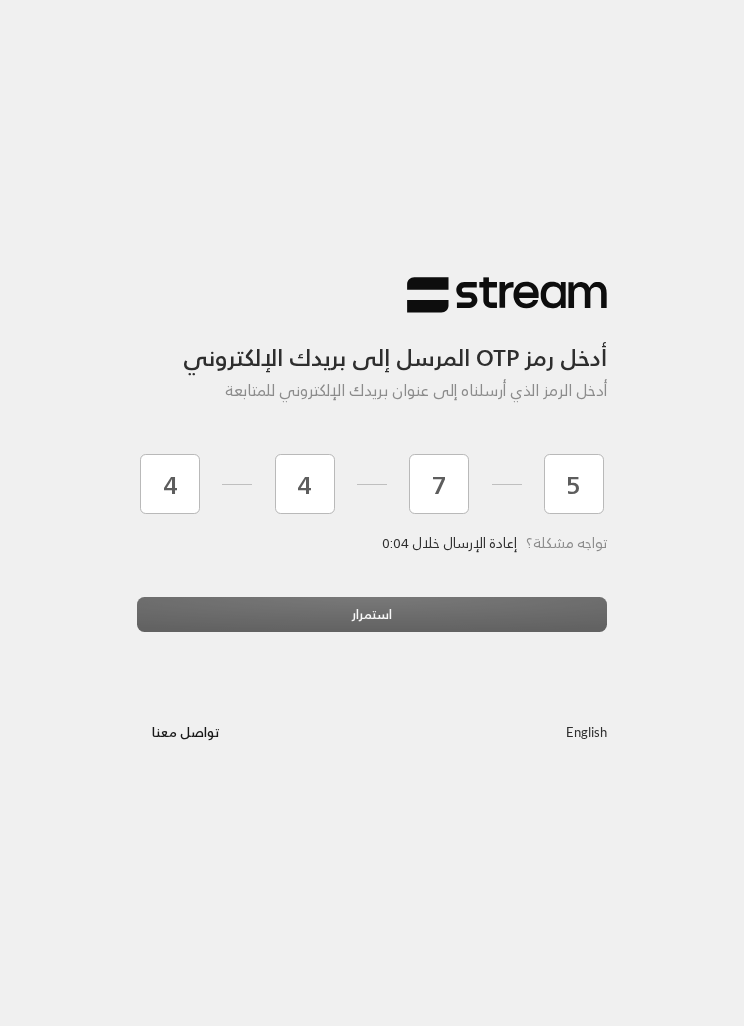 click on "استمرار" at bounding box center (372, 622) 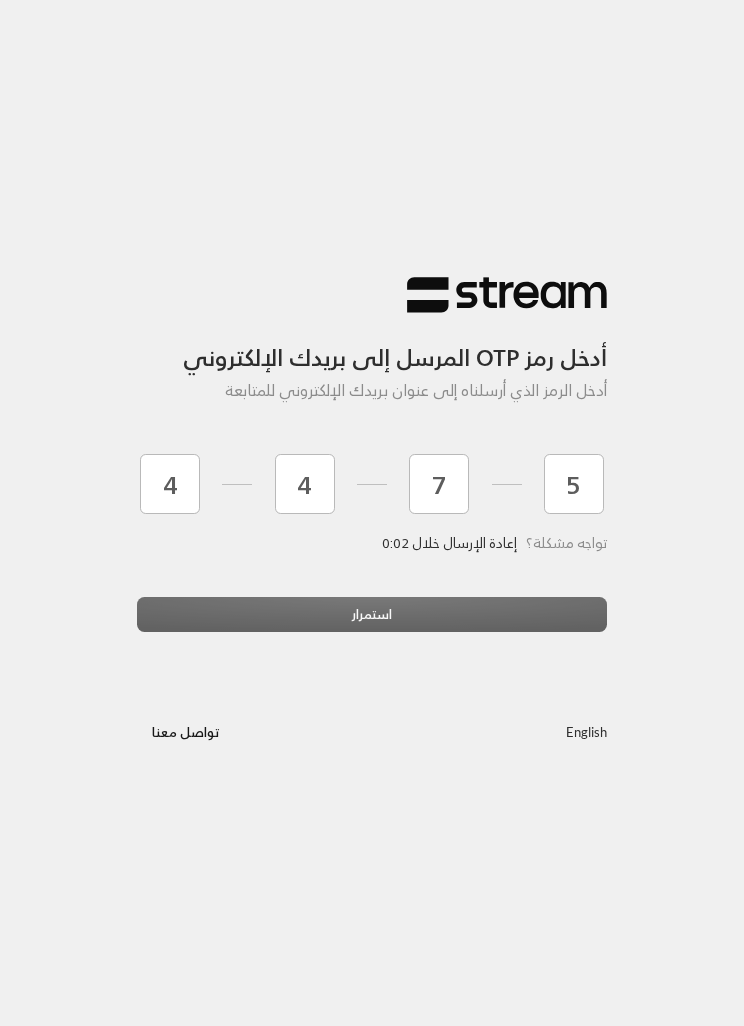 type 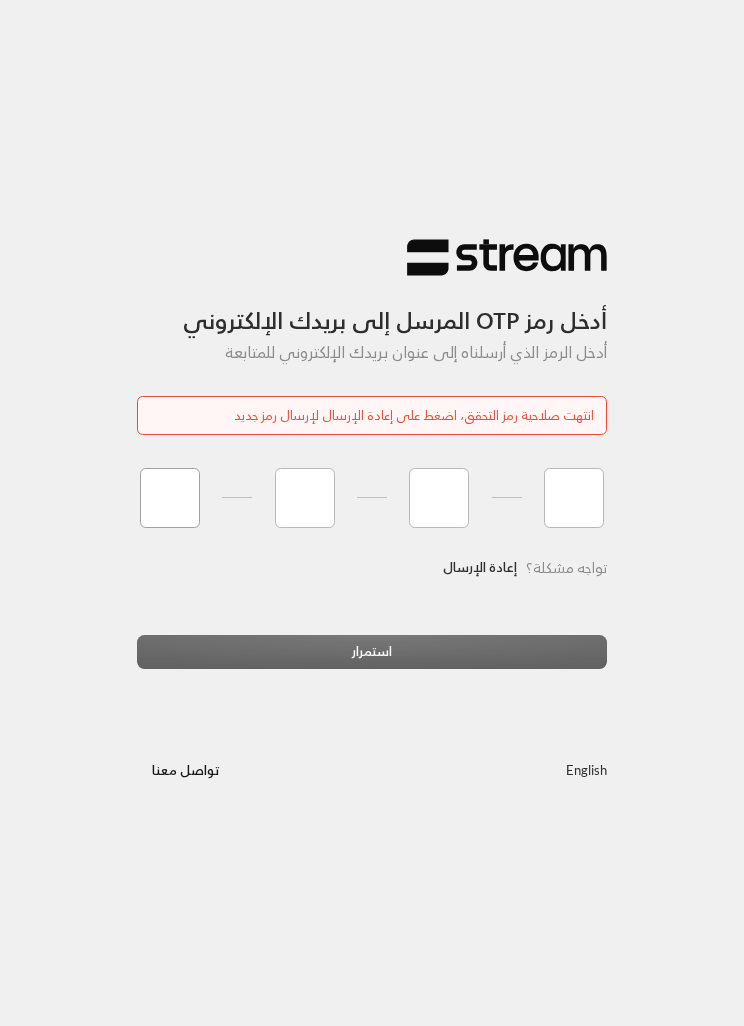 click at bounding box center [170, 498] 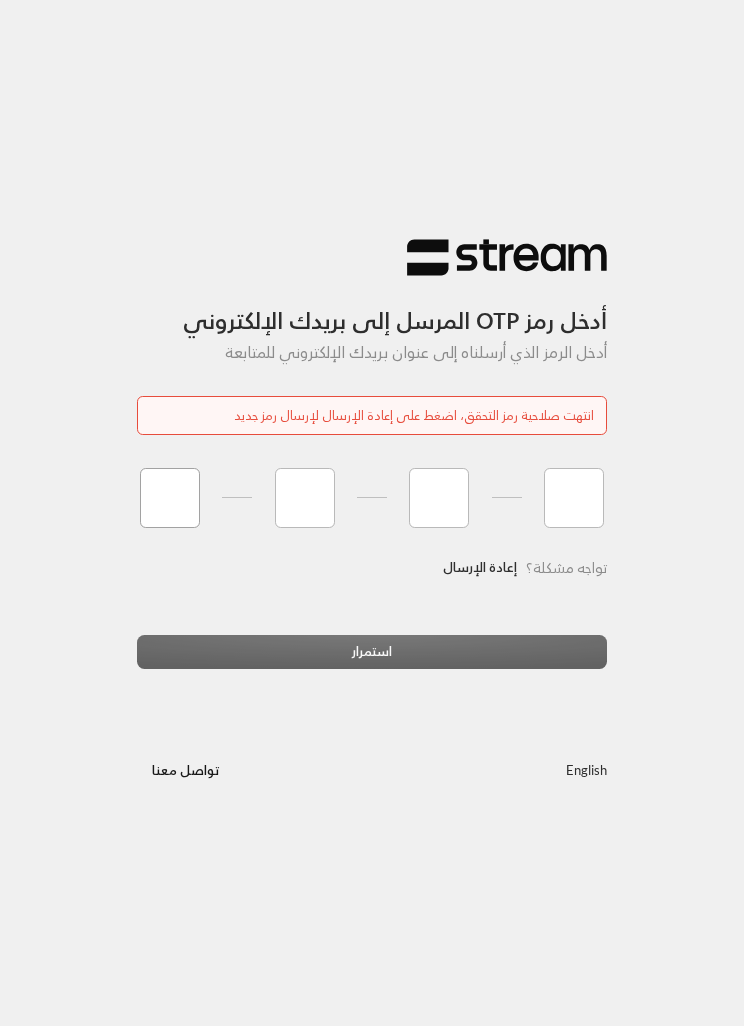 type on "4" 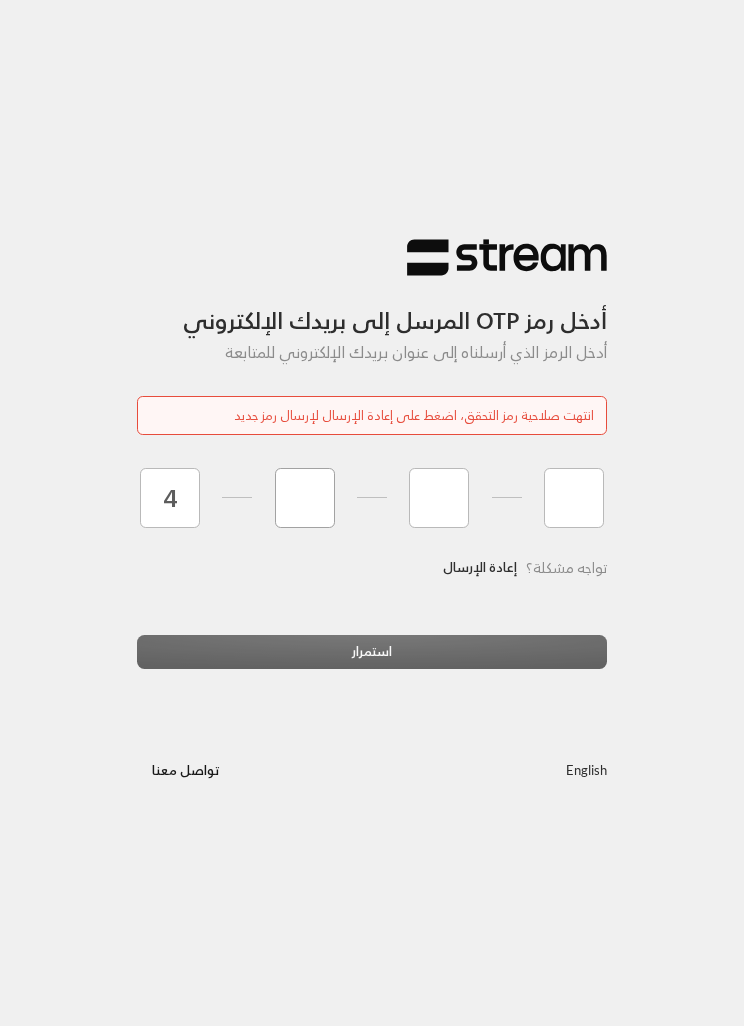 type on "4" 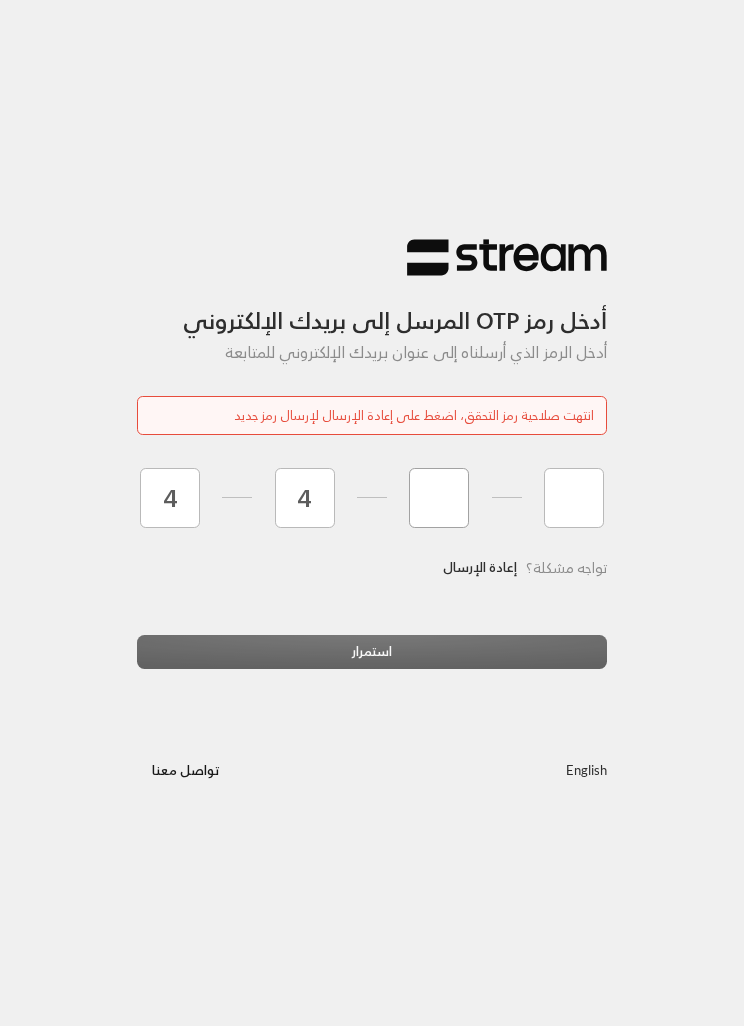 type on "7" 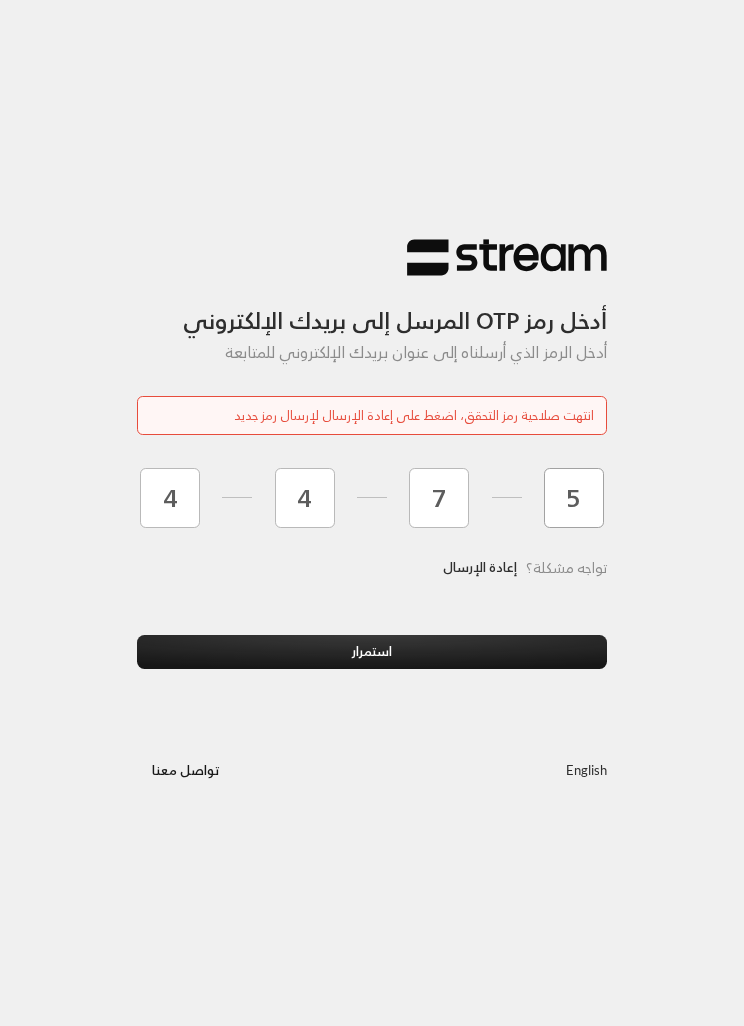type on "5" 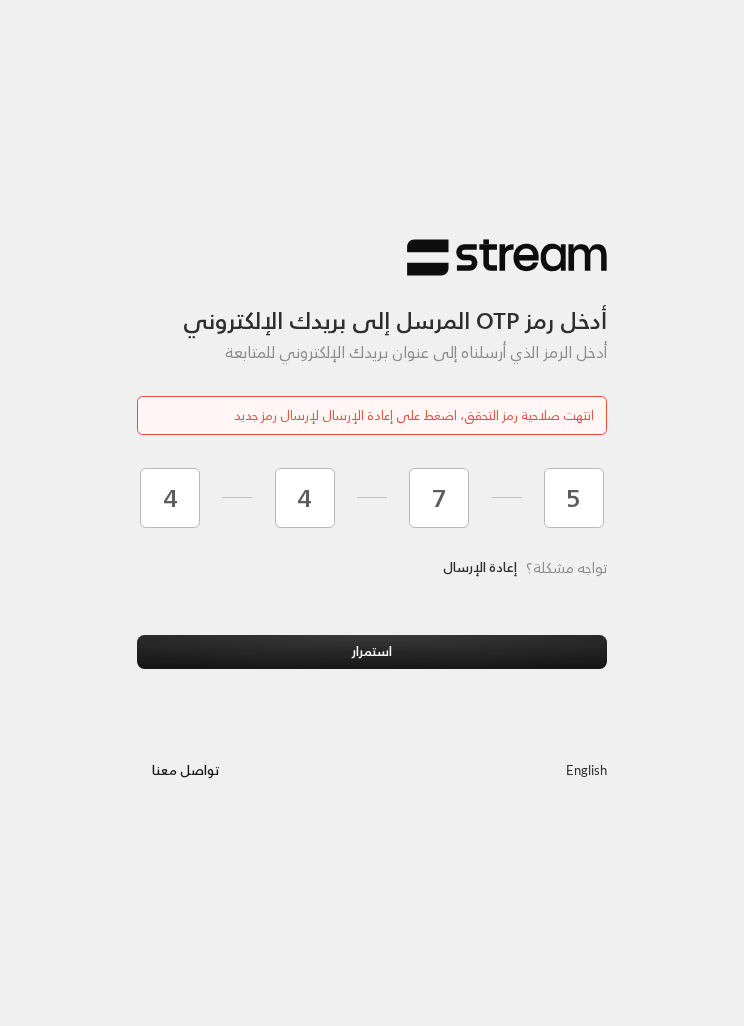 click on "استمرار" at bounding box center (372, 652) 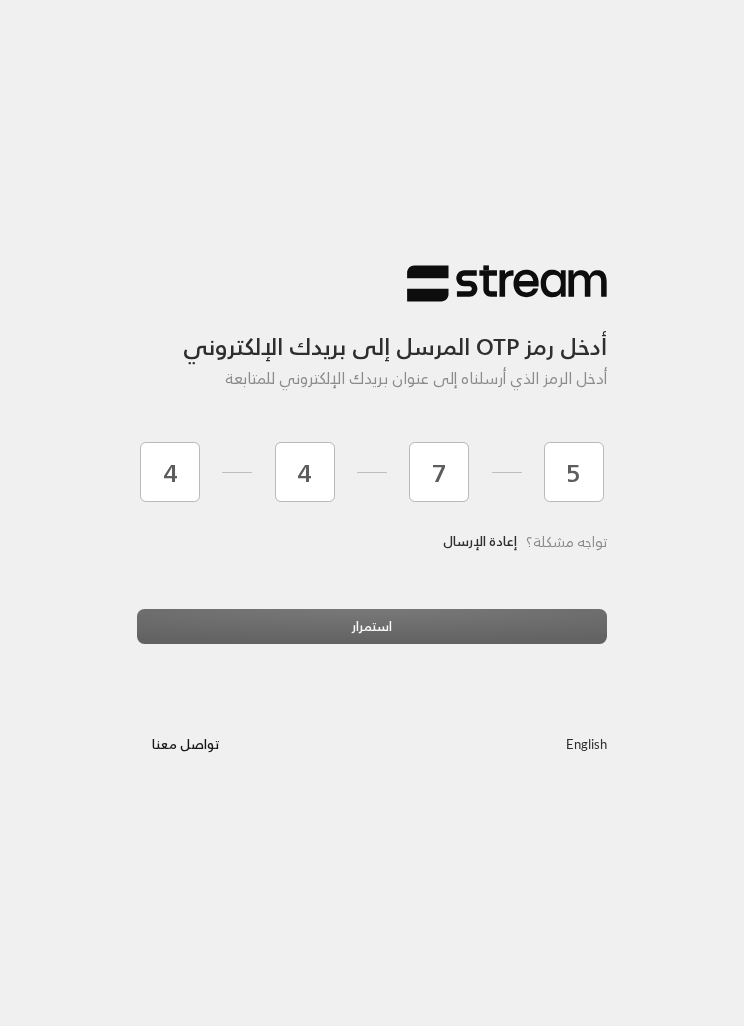 click on "استمرار" at bounding box center [372, 634] 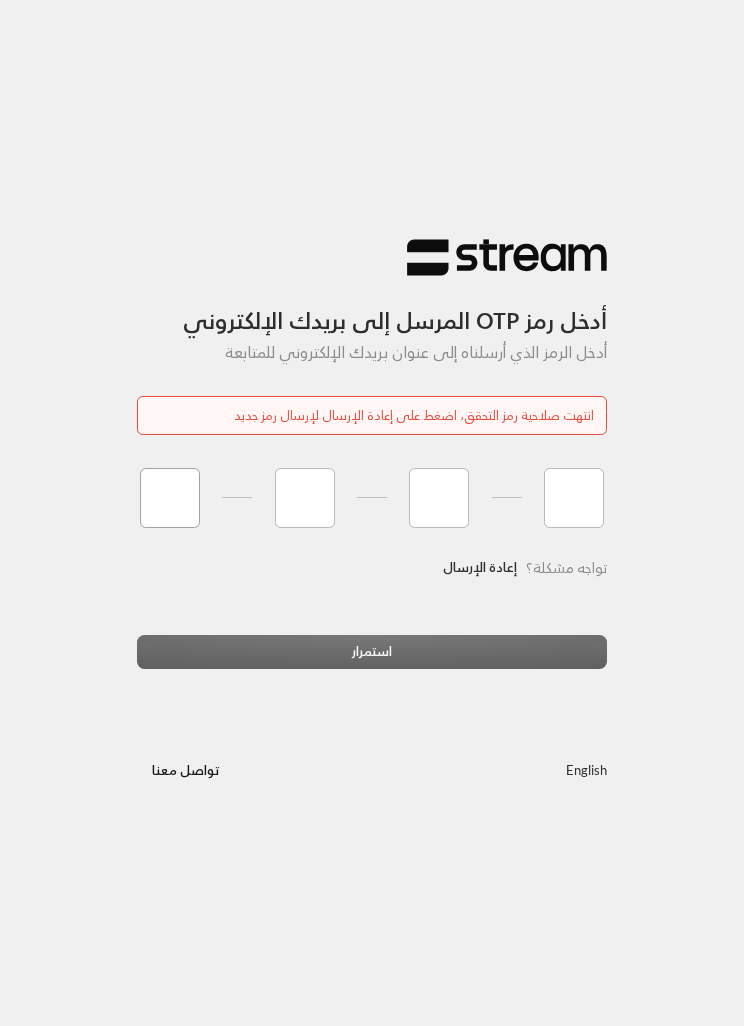 click at bounding box center [170, 498] 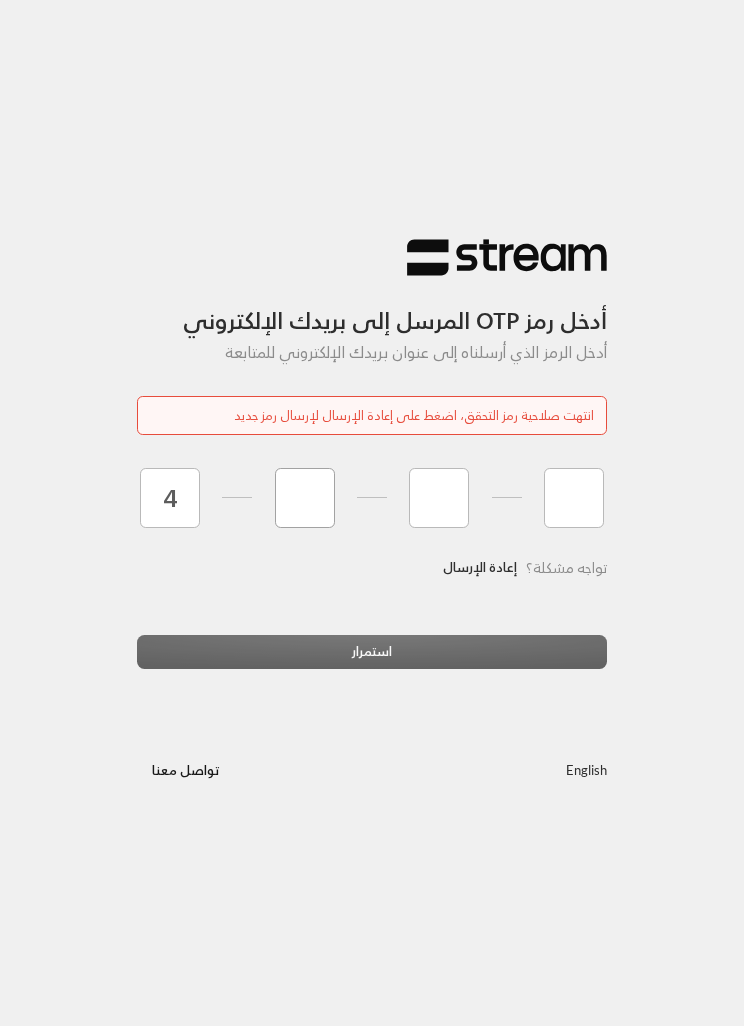 type on "4" 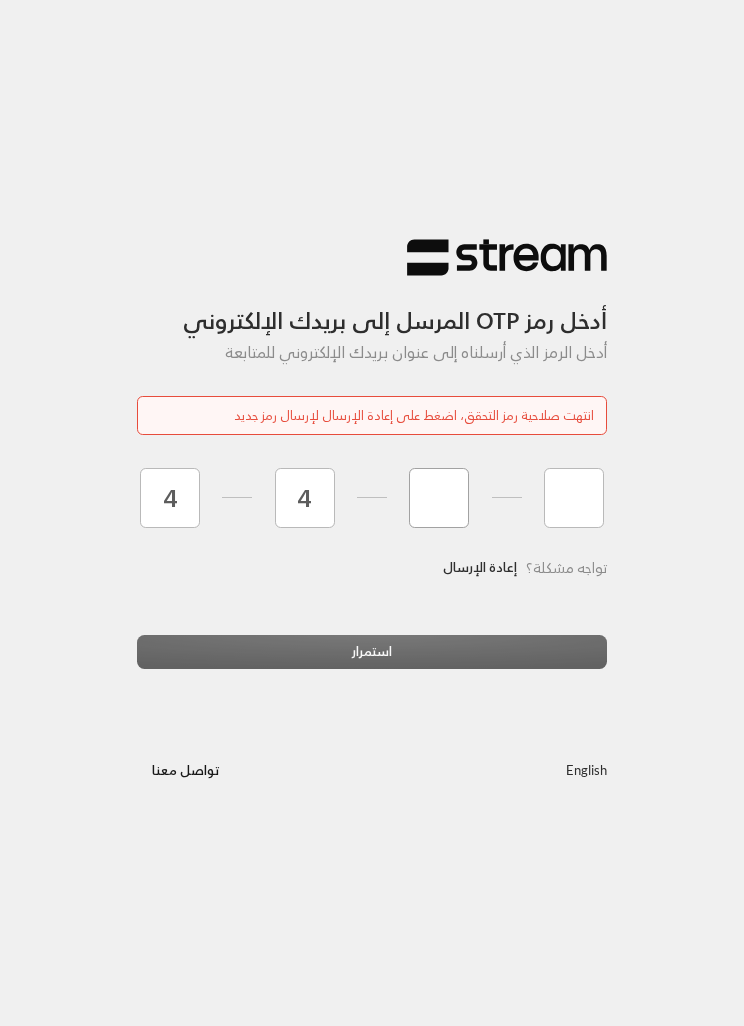 type on "4" 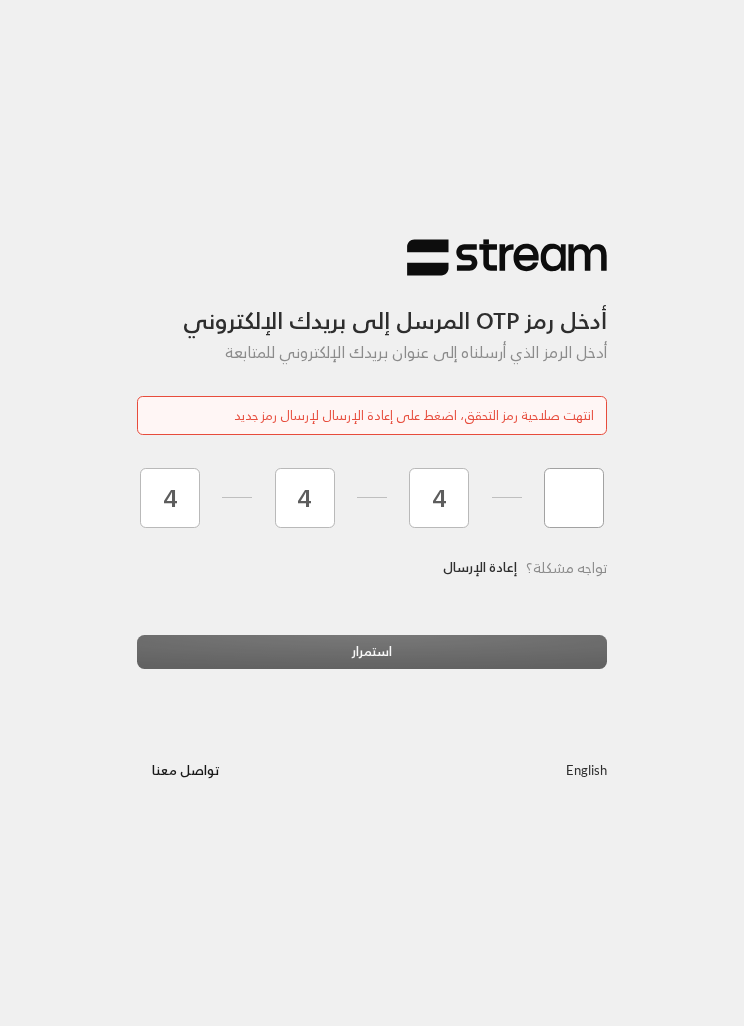 type on "7" 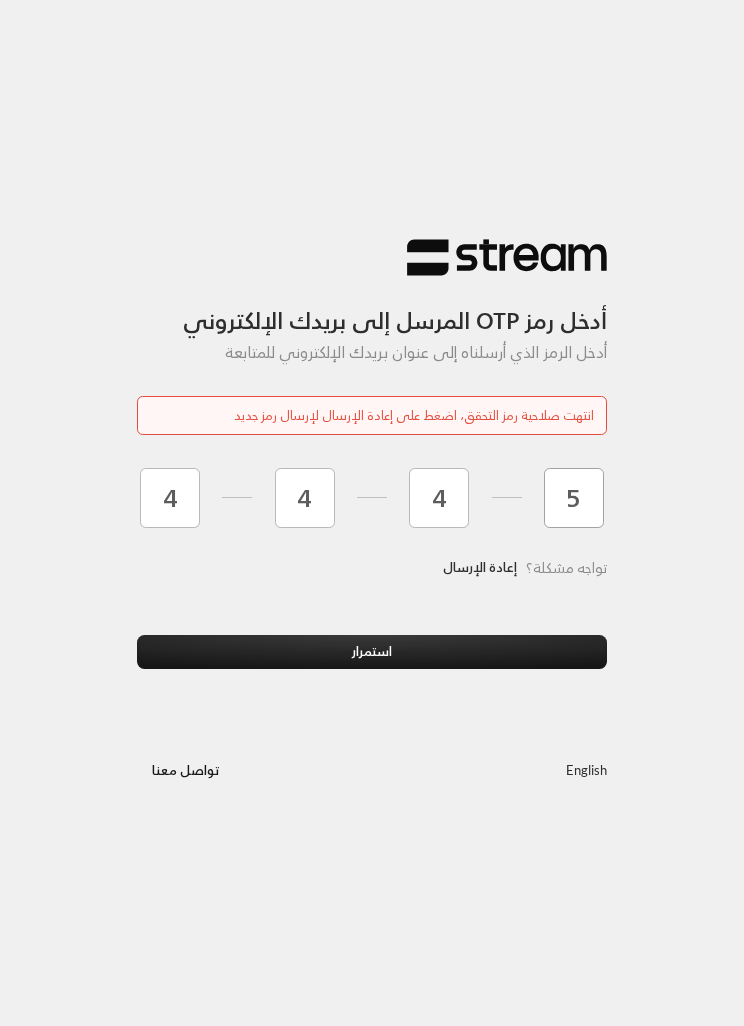 type on "5" 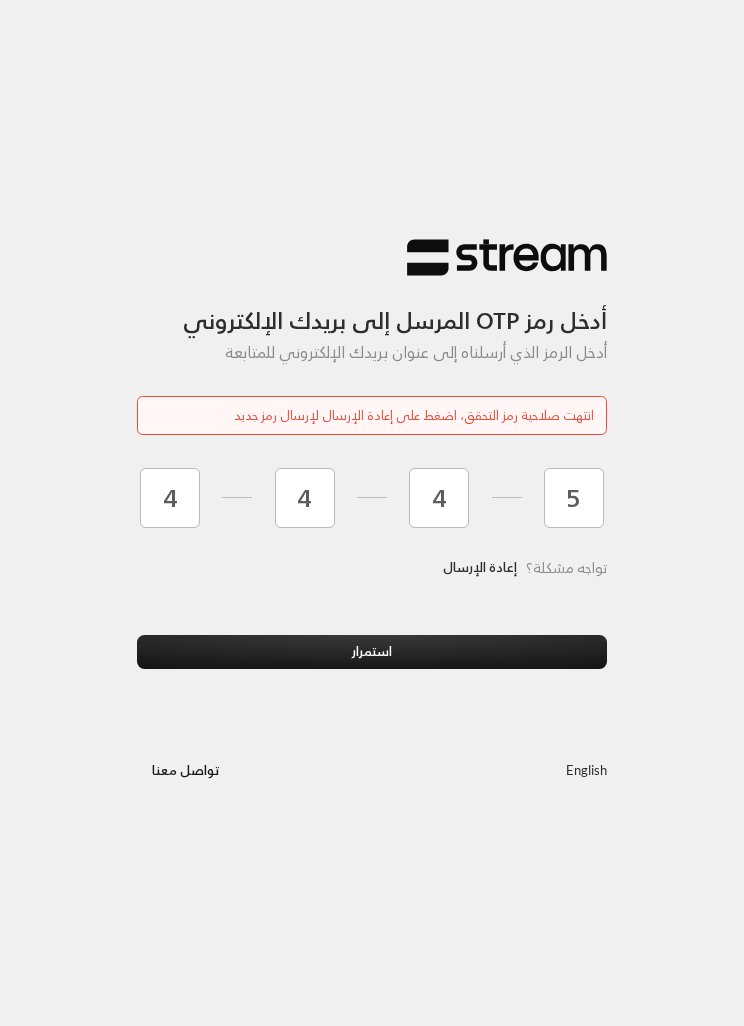 click on "استمرار" at bounding box center [372, 652] 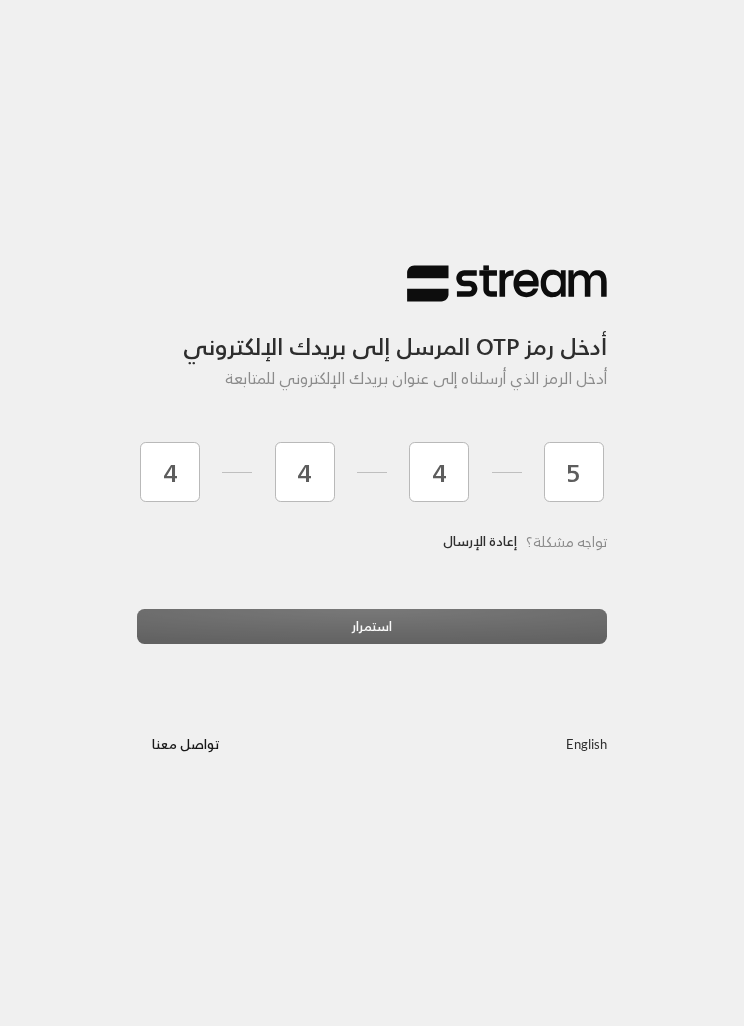 click on "استمرار" at bounding box center [372, 634] 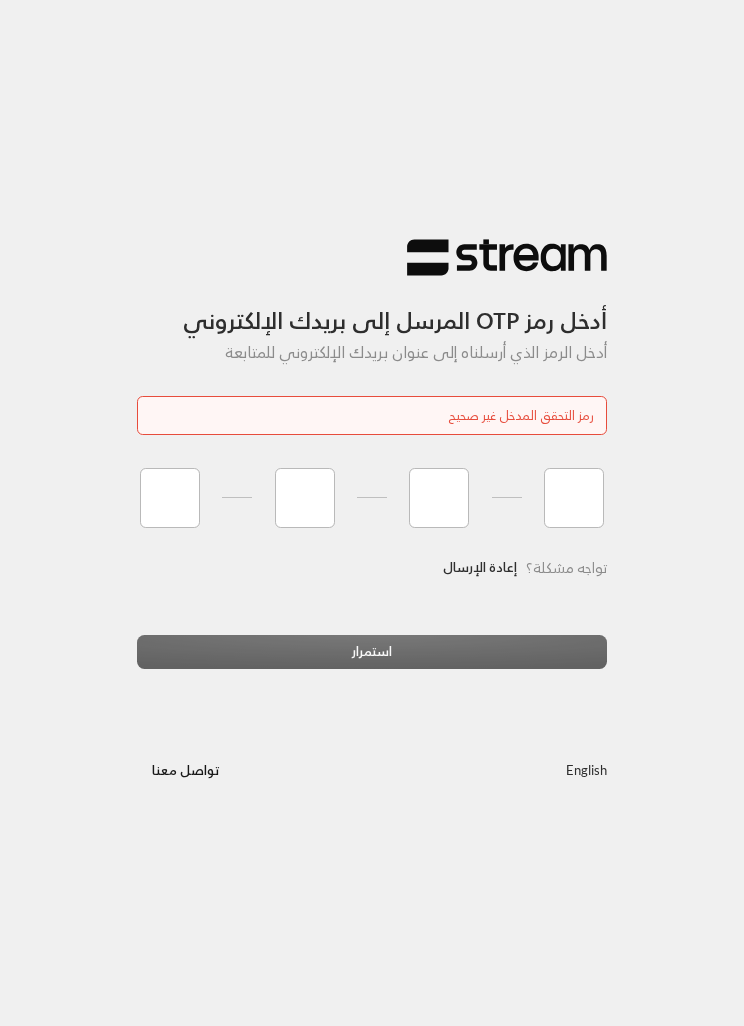 click on "أدخل رمز OTP المرسل إلى بريدك الإلكتروني أدخل الرمز الذي أرسلناه إلى عنوان بريدك الإلكتروني للمتابعة   رمز التحقق المدخل غير صحيح تواجه مشكلة؟   إعادة الإرسال استمرار English     تواصل معنا" at bounding box center (372, 513) 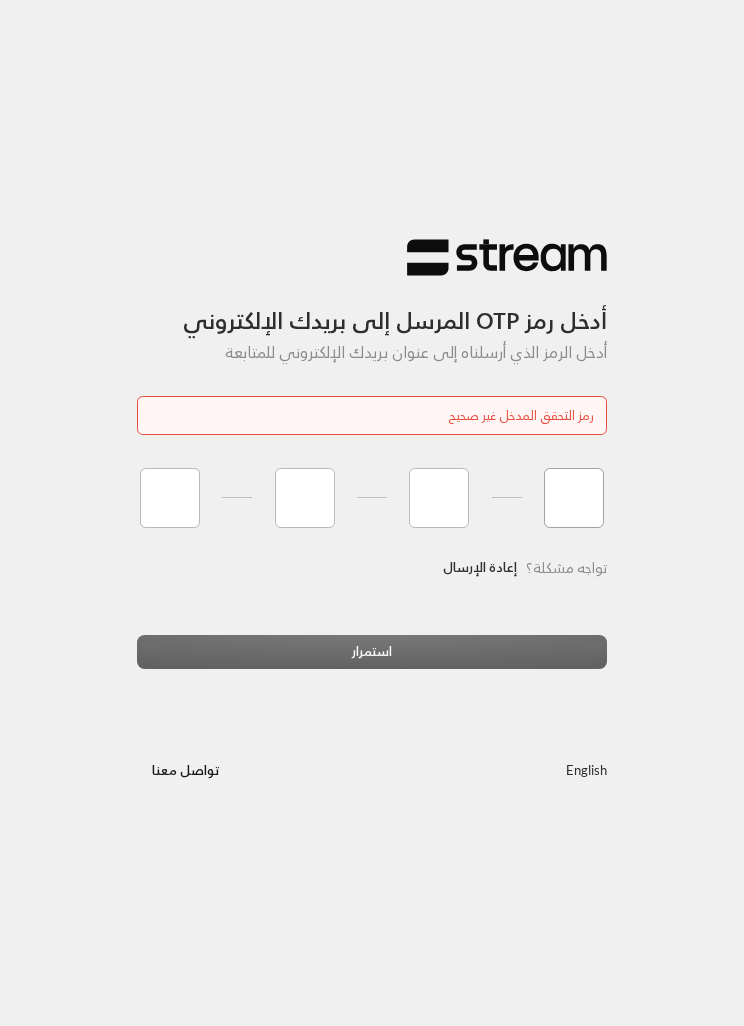 click at bounding box center (574, 498) 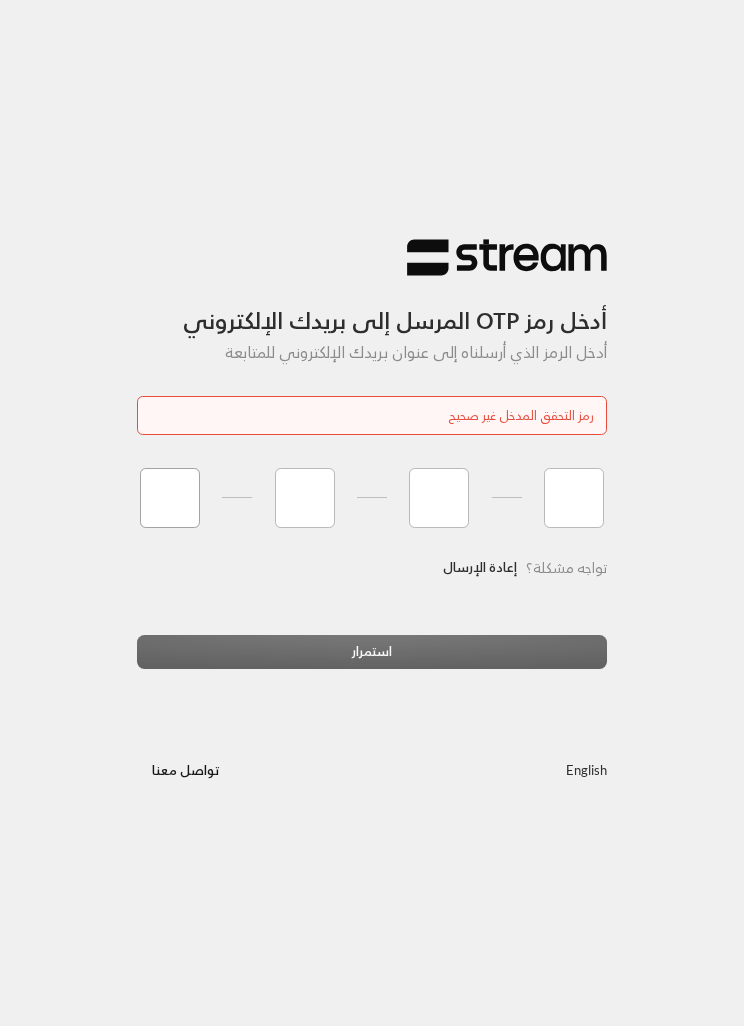 click at bounding box center [170, 498] 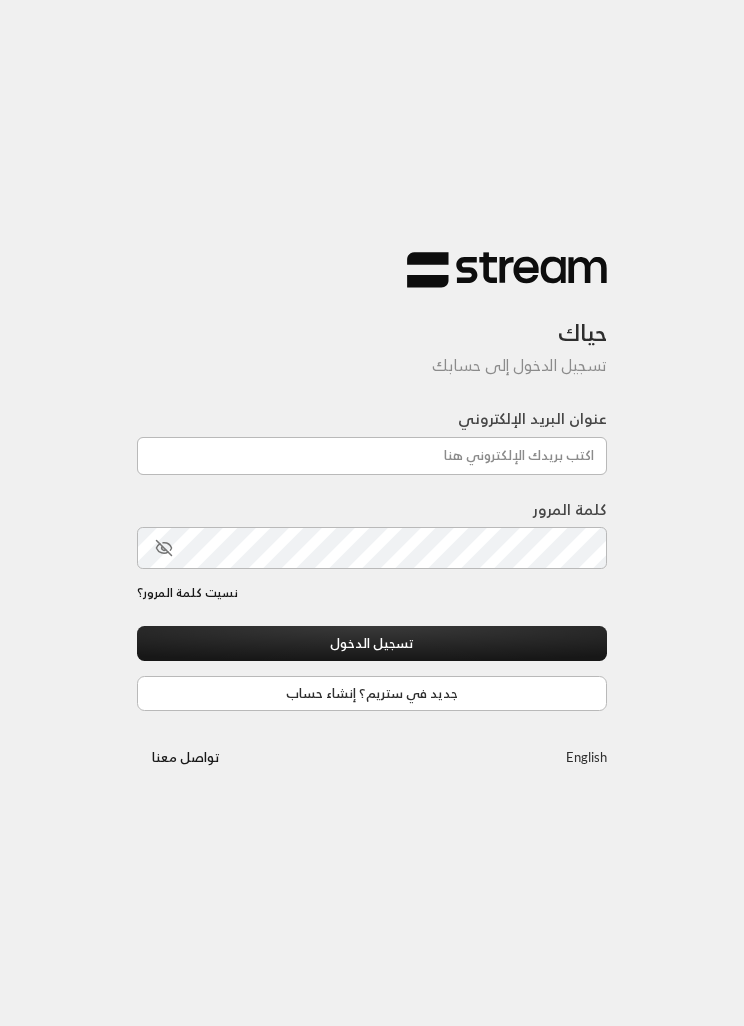 scroll, scrollTop: 0, scrollLeft: 0, axis: both 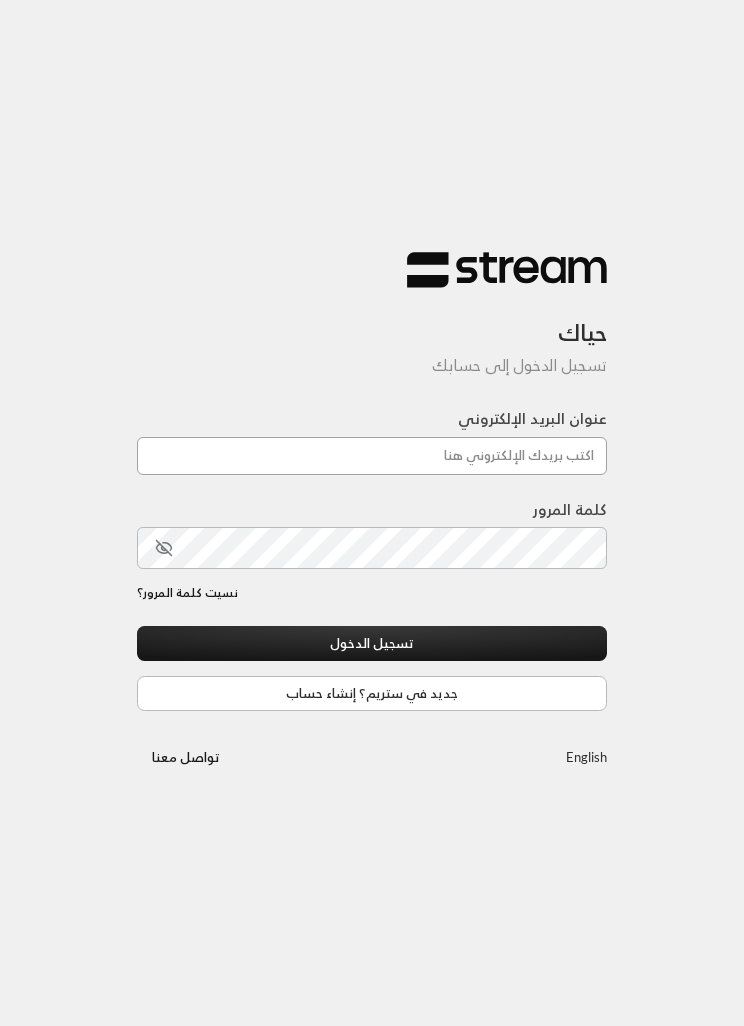 type on "aihtiwa.1991@hotmail.com" 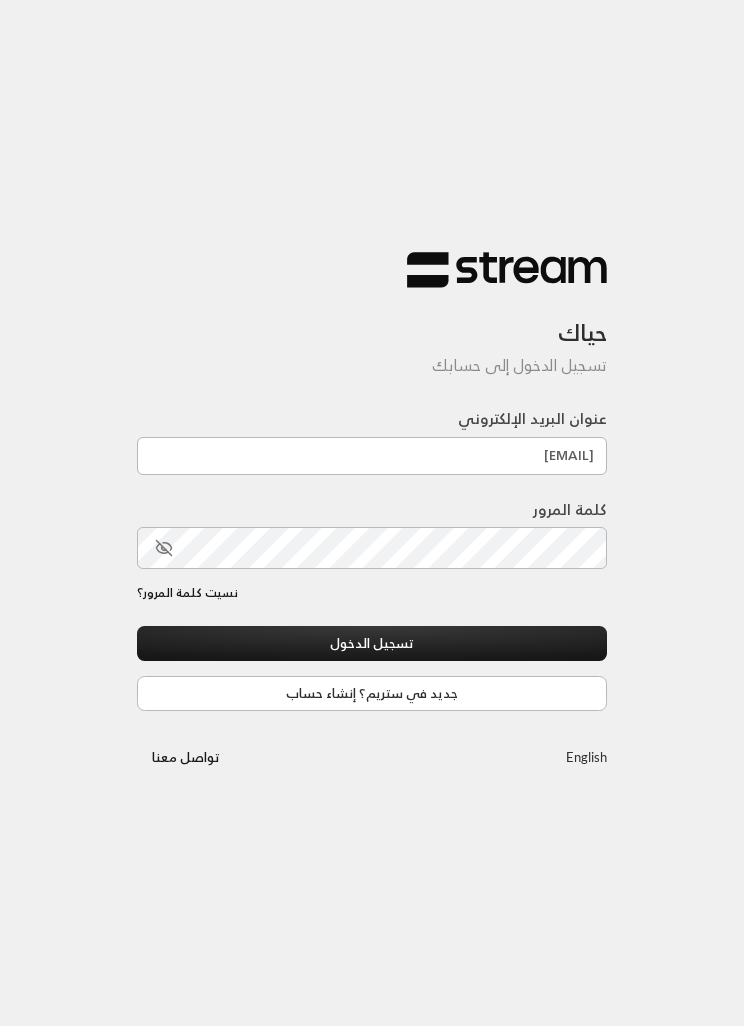 click on "تسجيل الدخول" at bounding box center [372, 643] 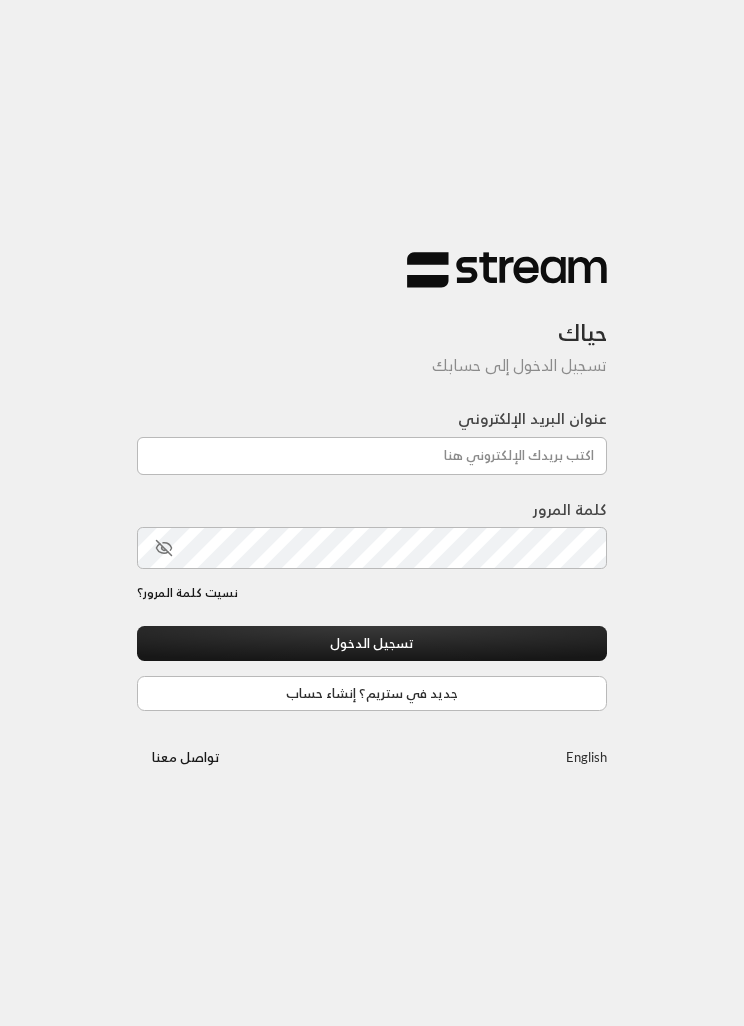 scroll, scrollTop: 0, scrollLeft: 0, axis: both 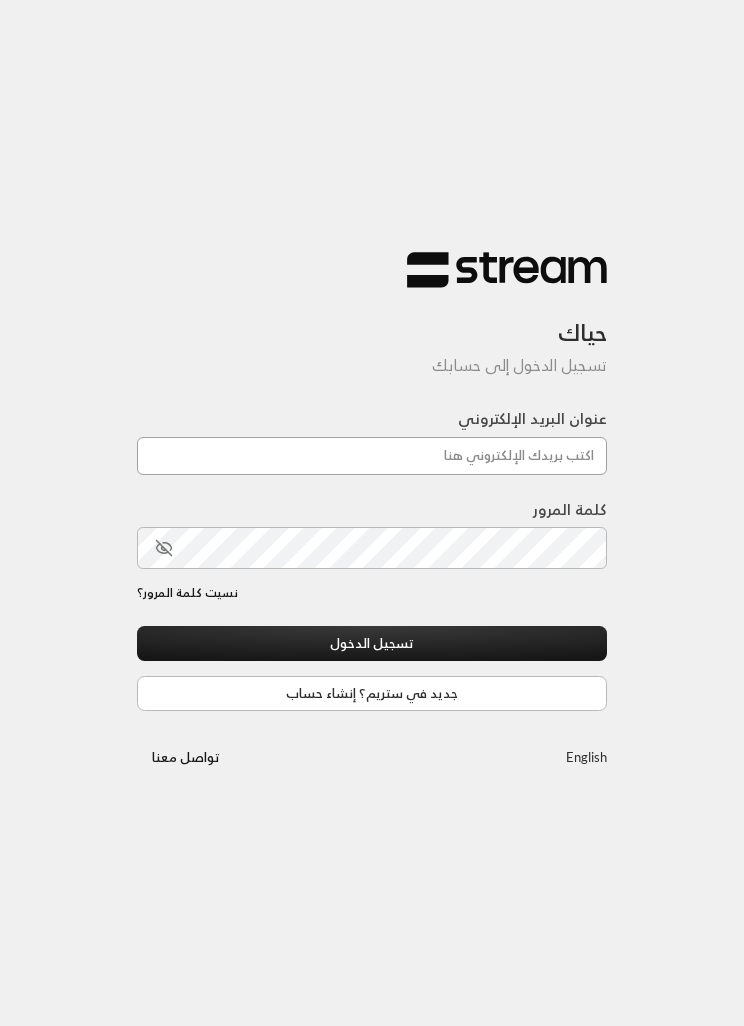 type on "[EMAIL]" 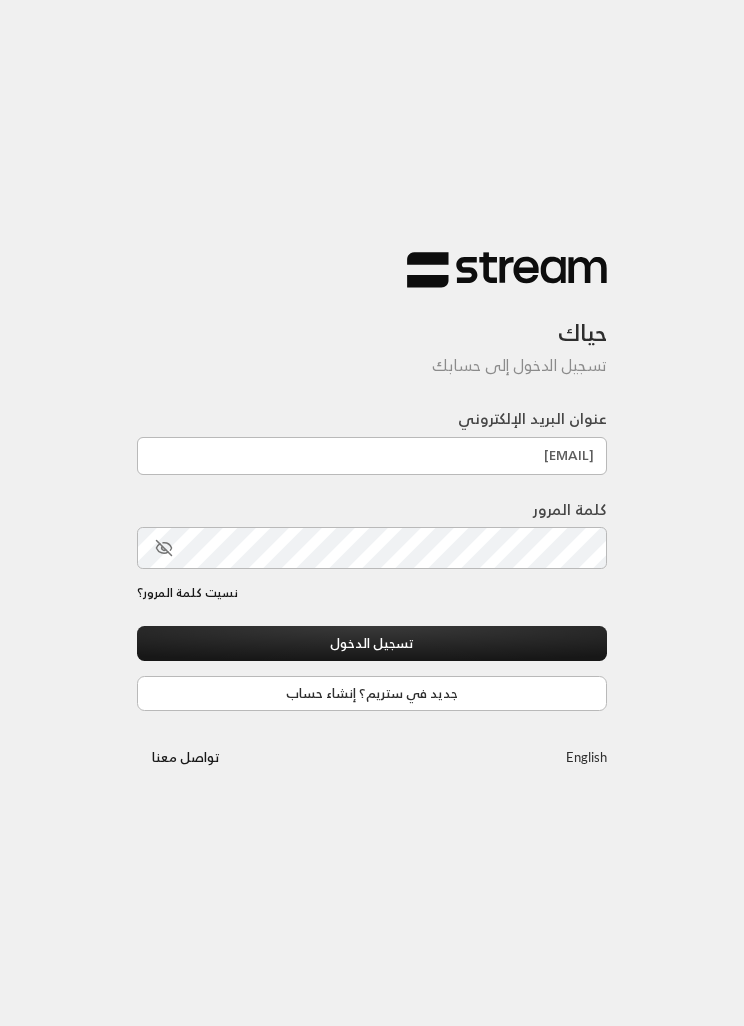 click on "تسجيل الدخول" at bounding box center [372, 643] 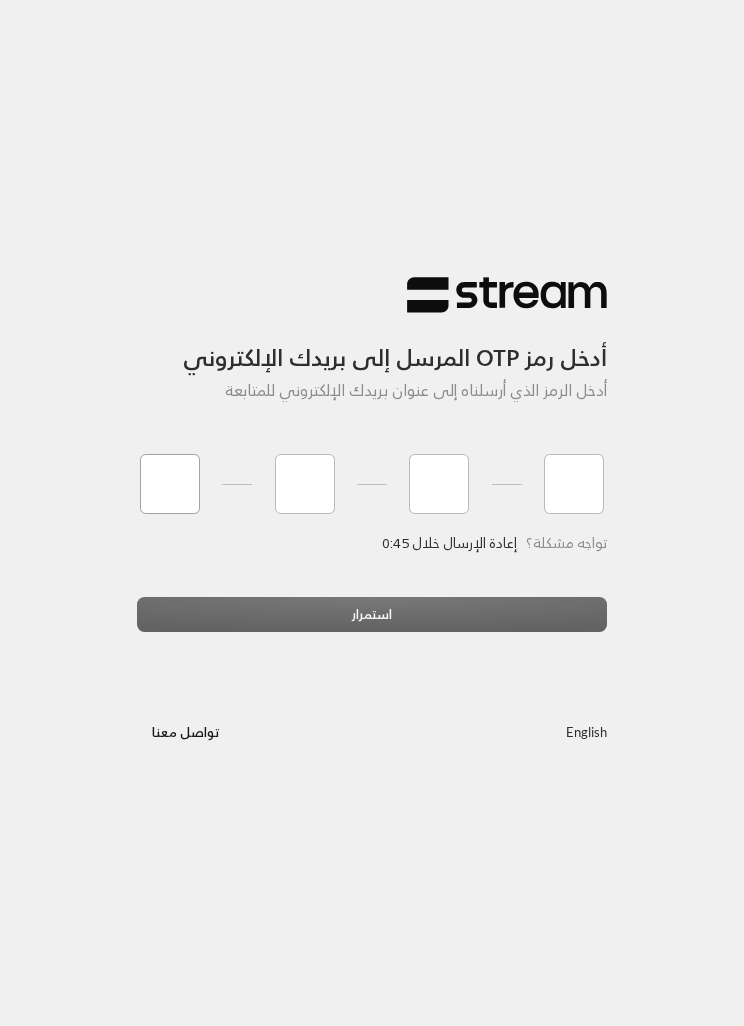 type on "8" 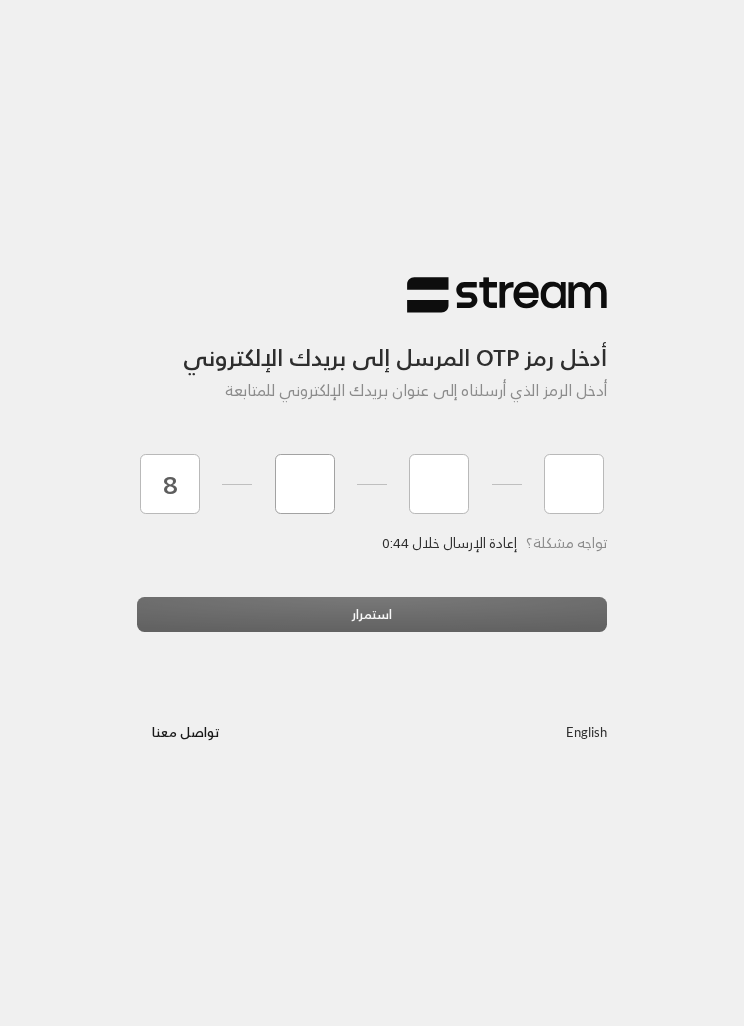 type on "8" 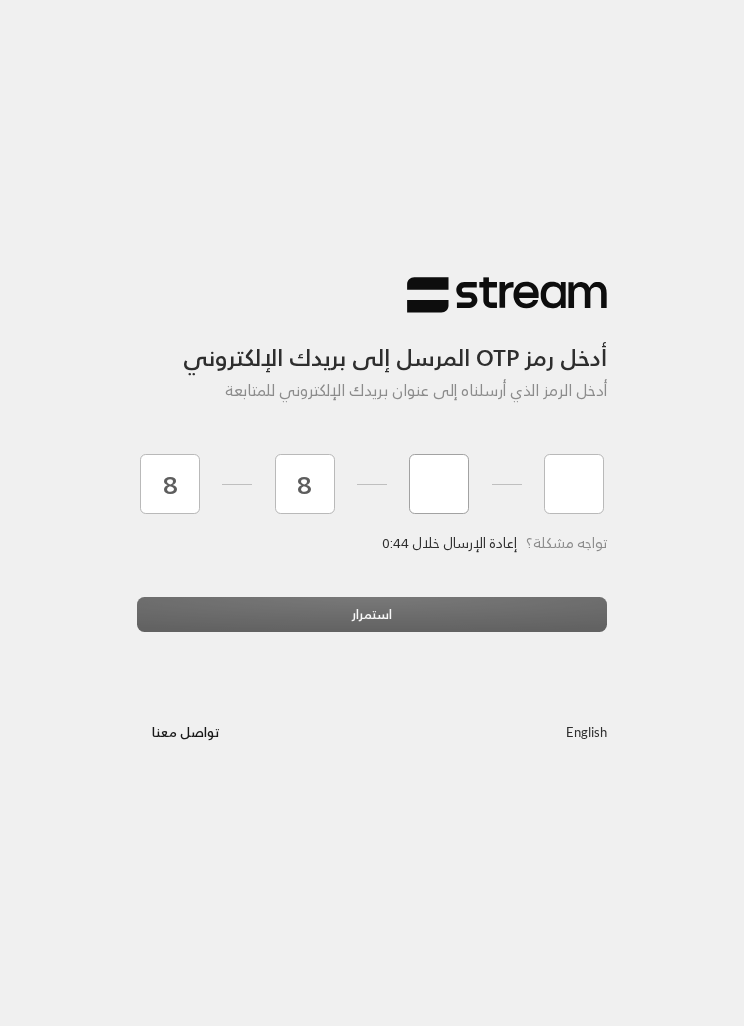 type on "6" 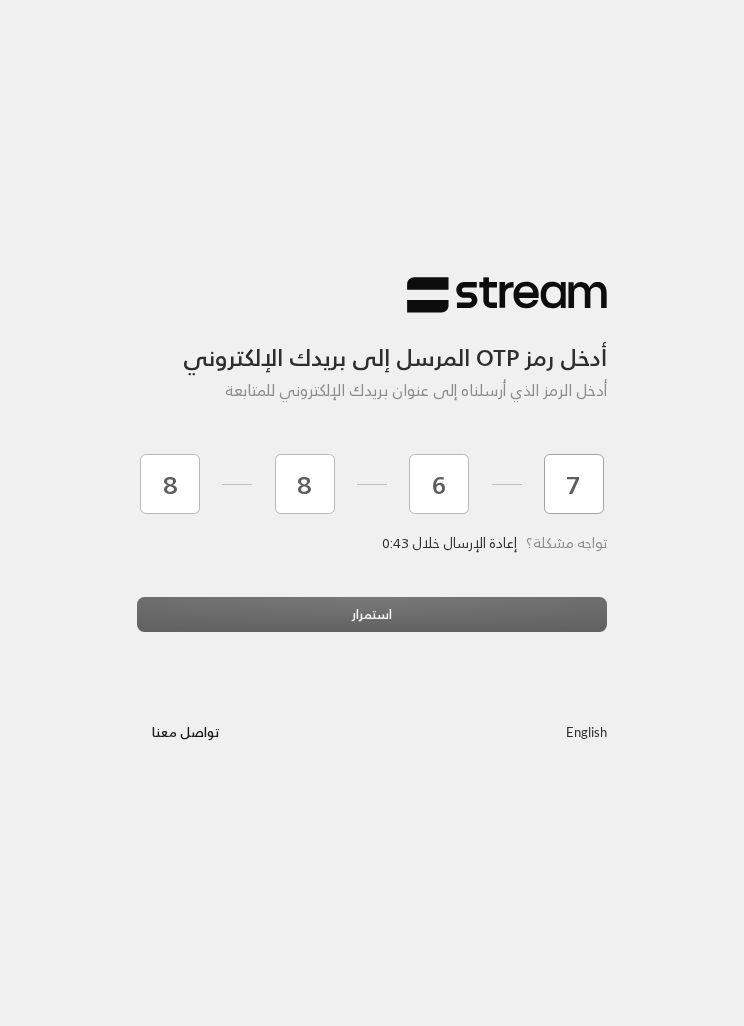 type on "7" 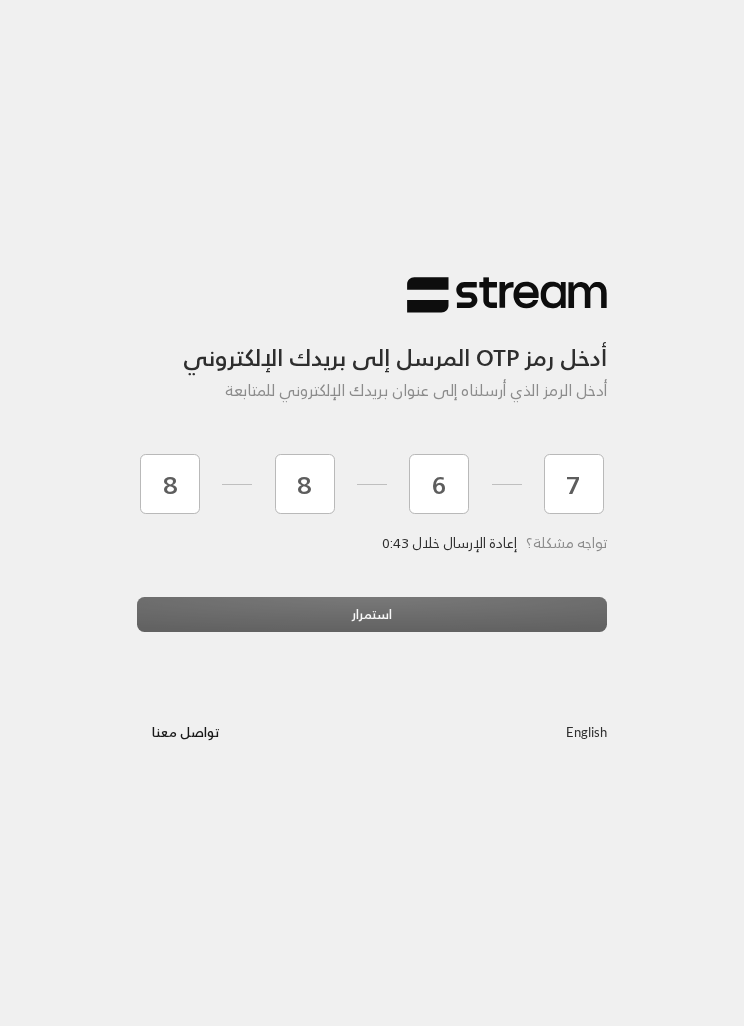 click on "استمرار" at bounding box center [372, 622] 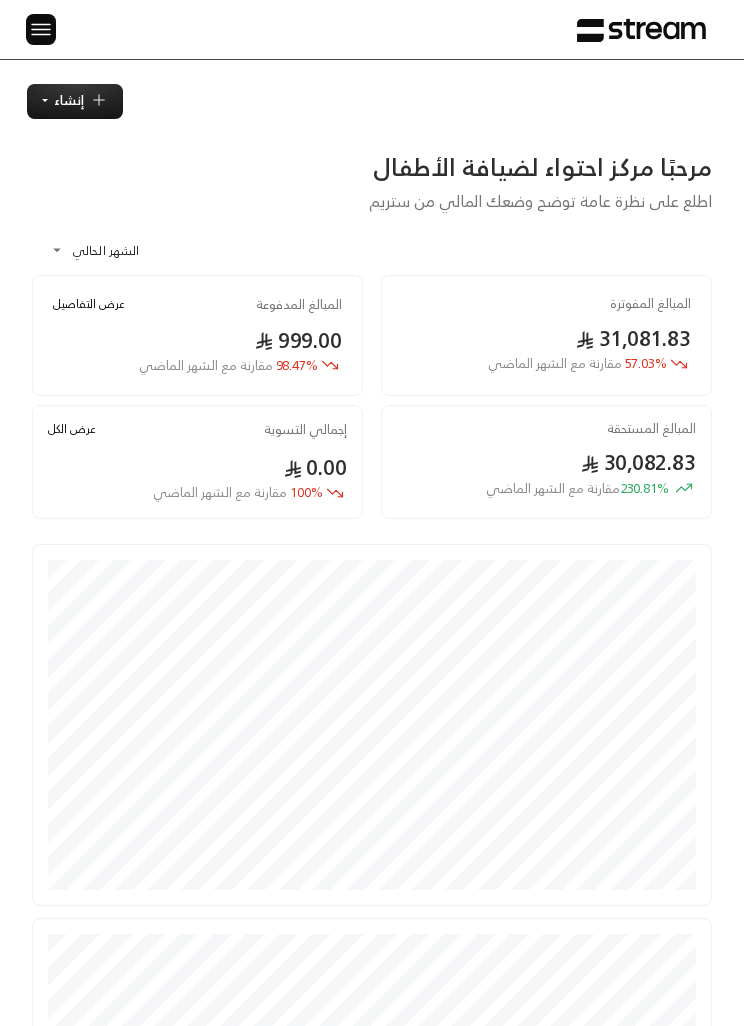 click at bounding box center (41, 29) 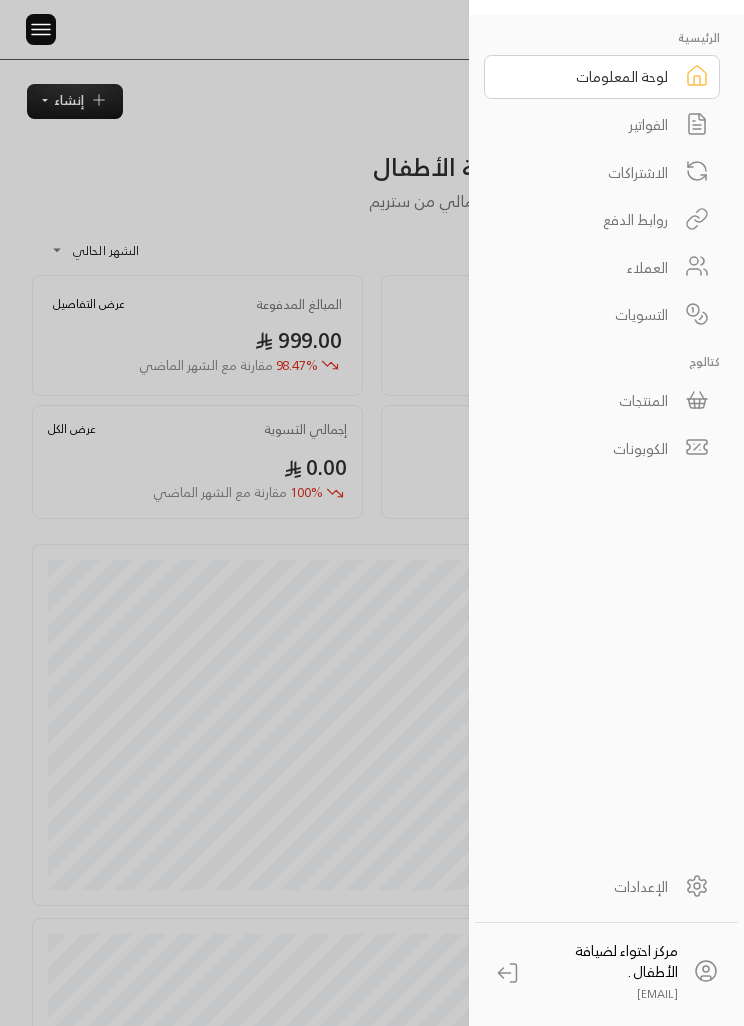 click on "الفواتير" at bounding box center (589, 124) 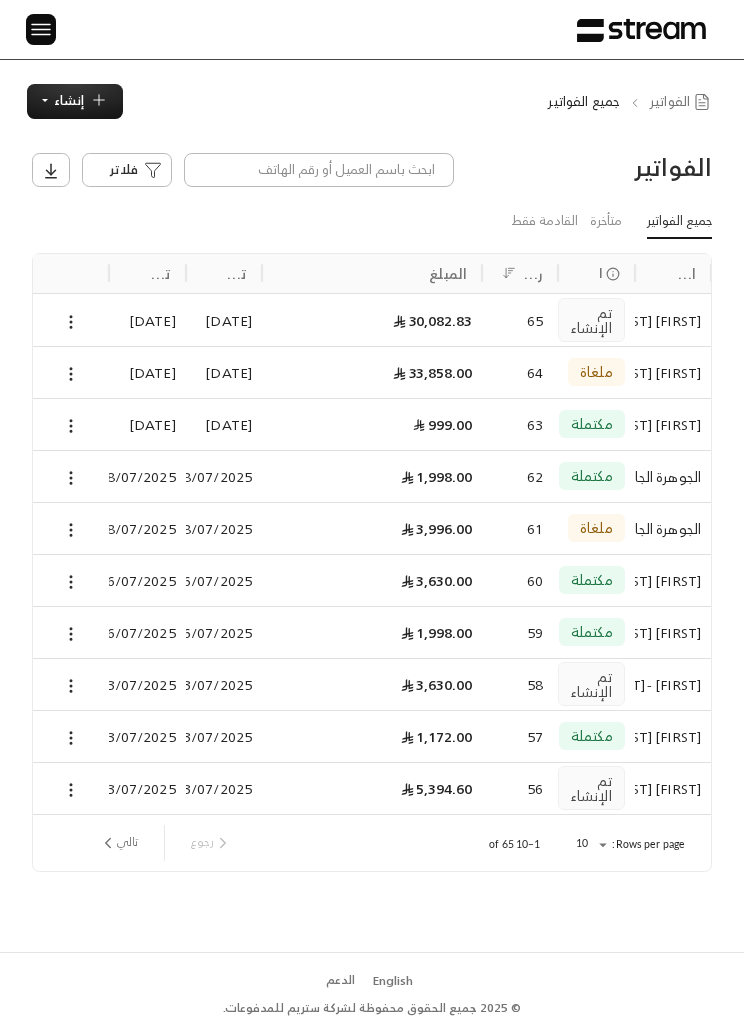 scroll, scrollTop: 65, scrollLeft: 0, axis: vertical 